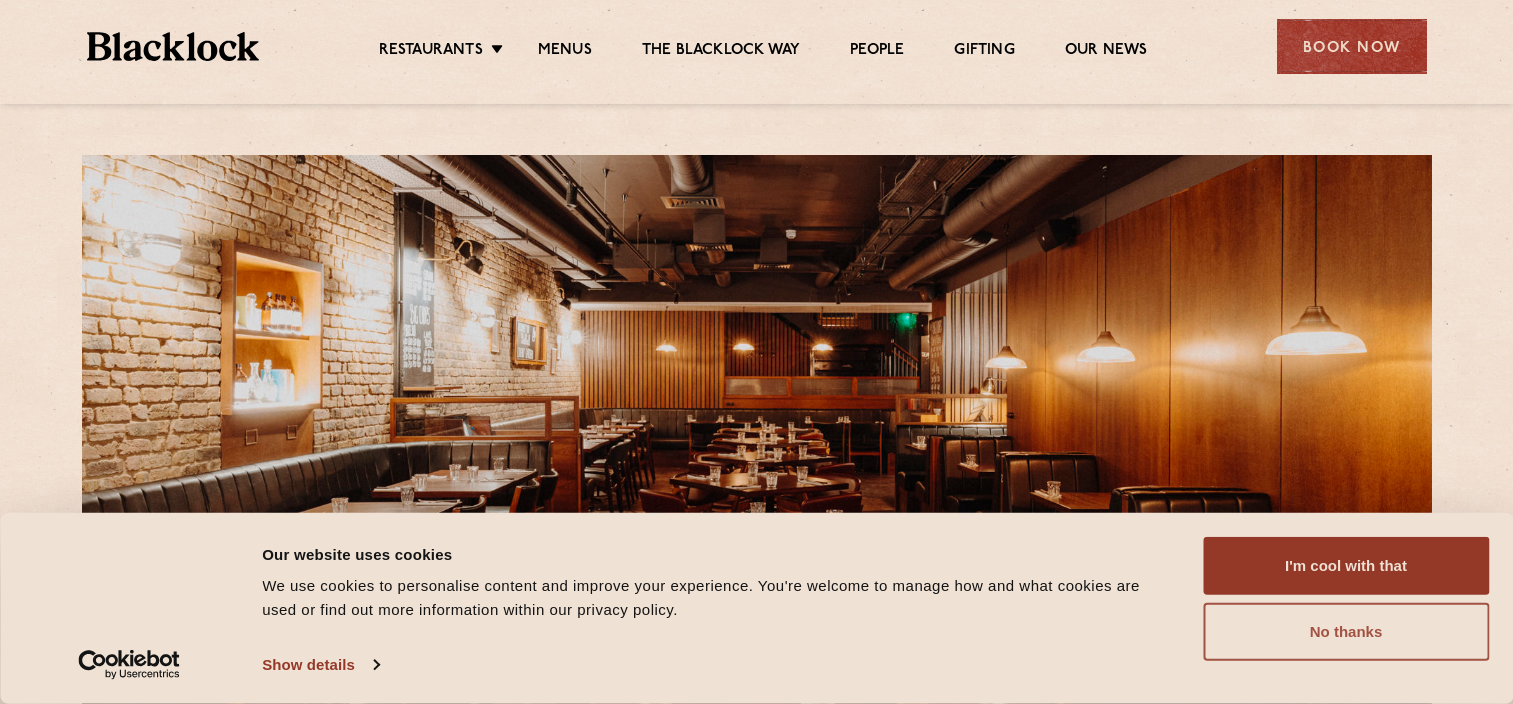 scroll, scrollTop: 0, scrollLeft: 0, axis: both 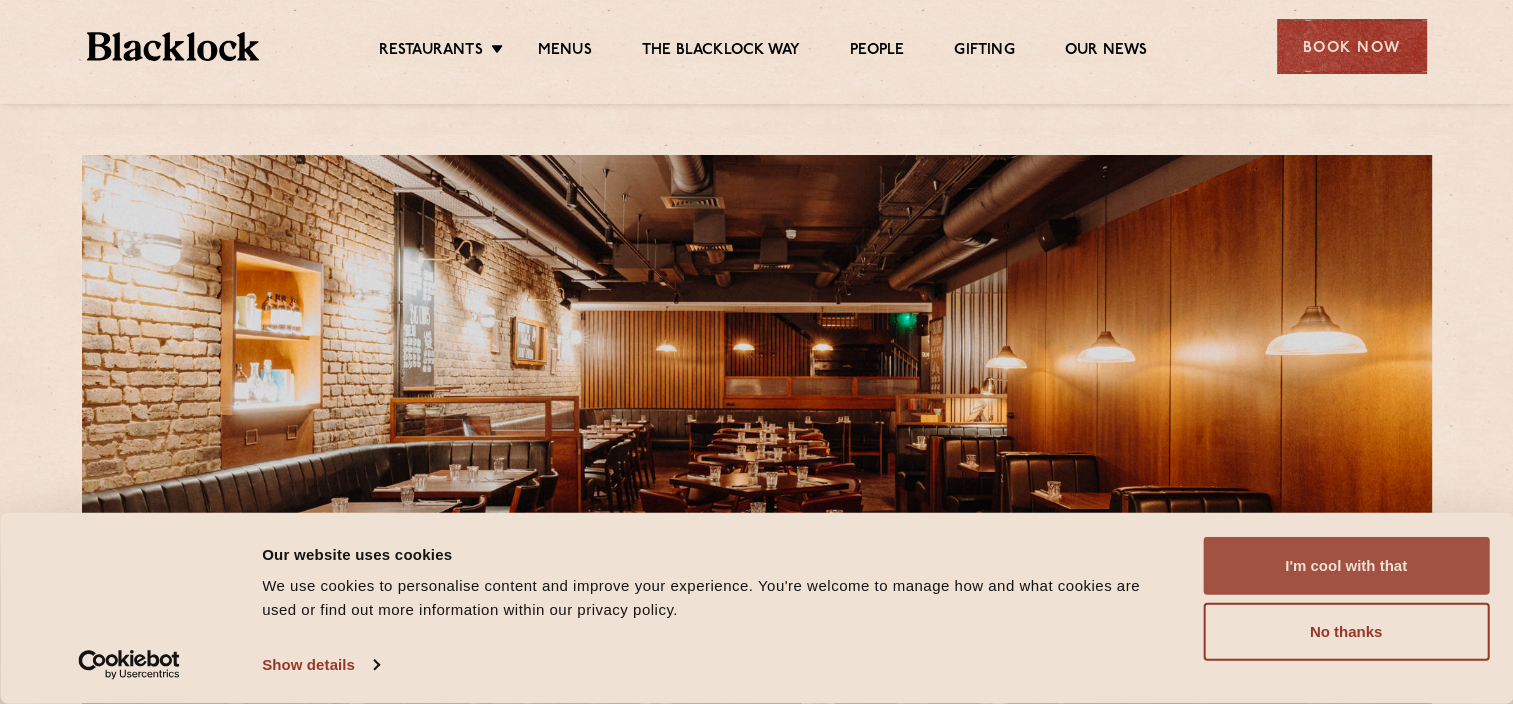 click on "I'm cool with that" at bounding box center [1346, 566] 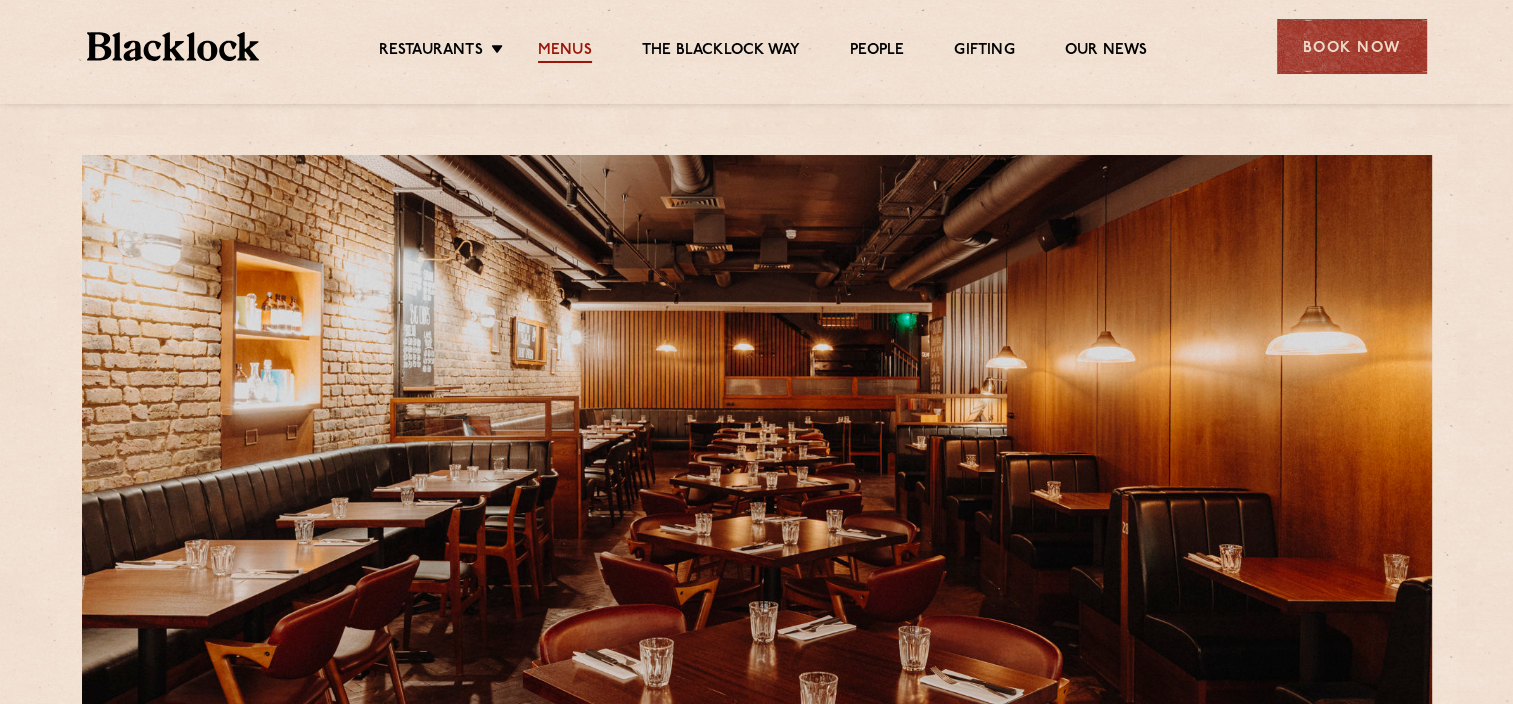 click on "Menus" at bounding box center (565, 52) 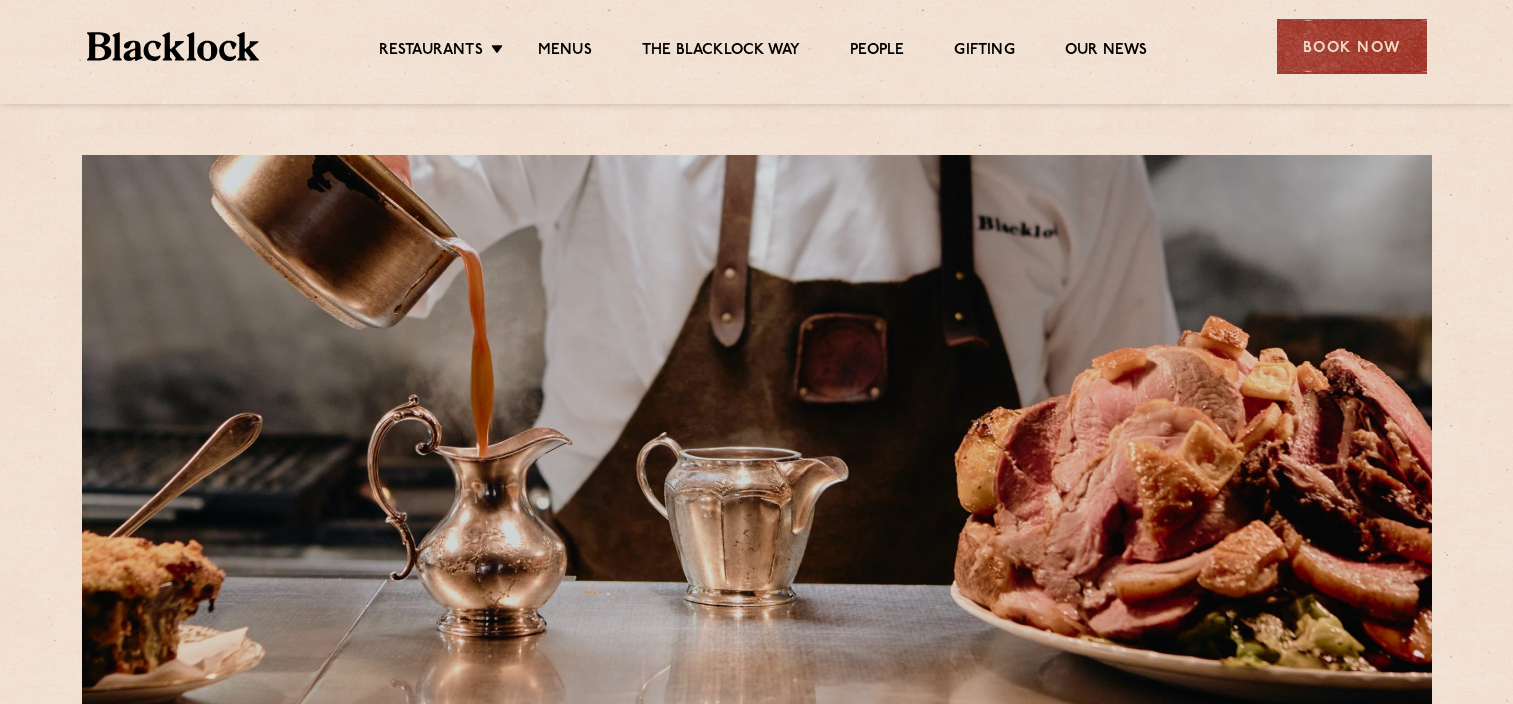 scroll, scrollTop: 0, scrollLeft: 0, axis: both 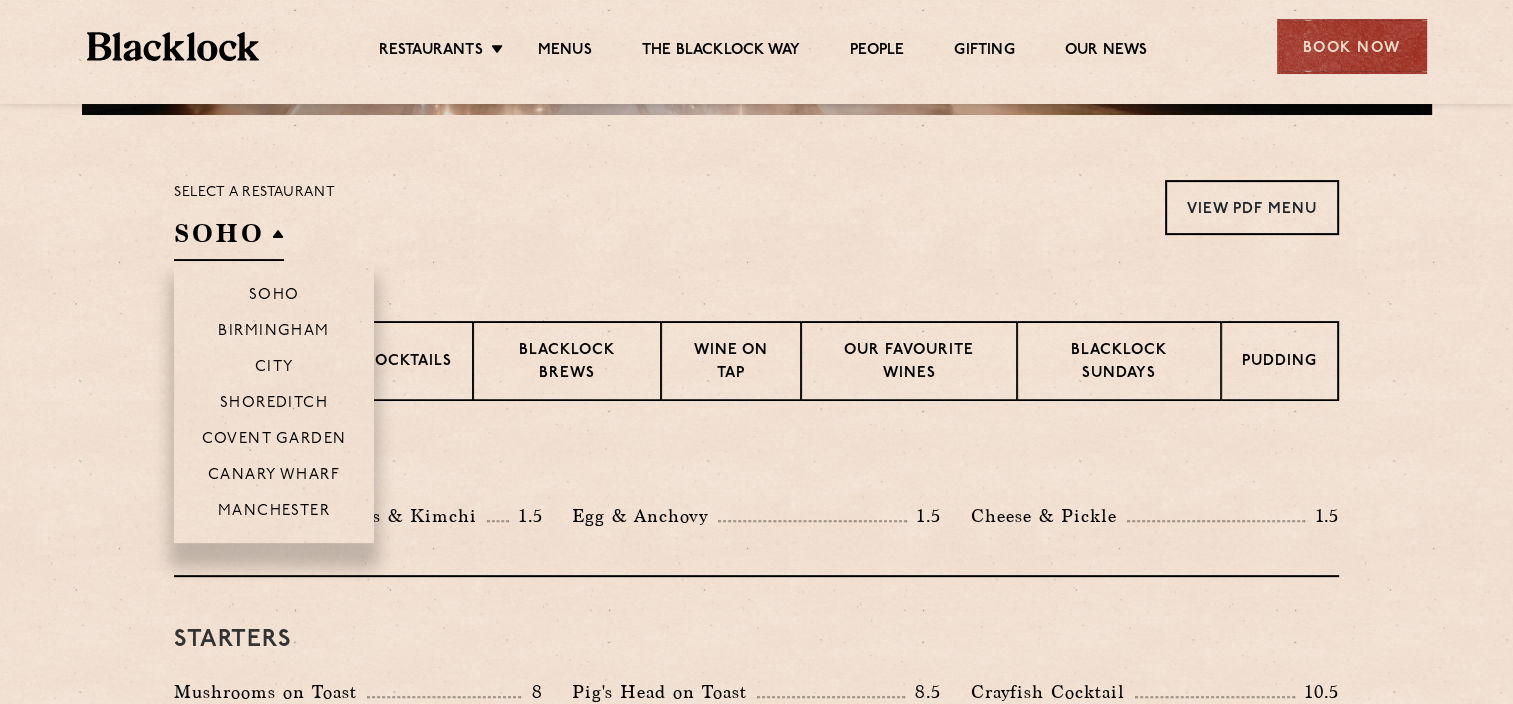 click on "SOHO" at bounding box center [229, 238] 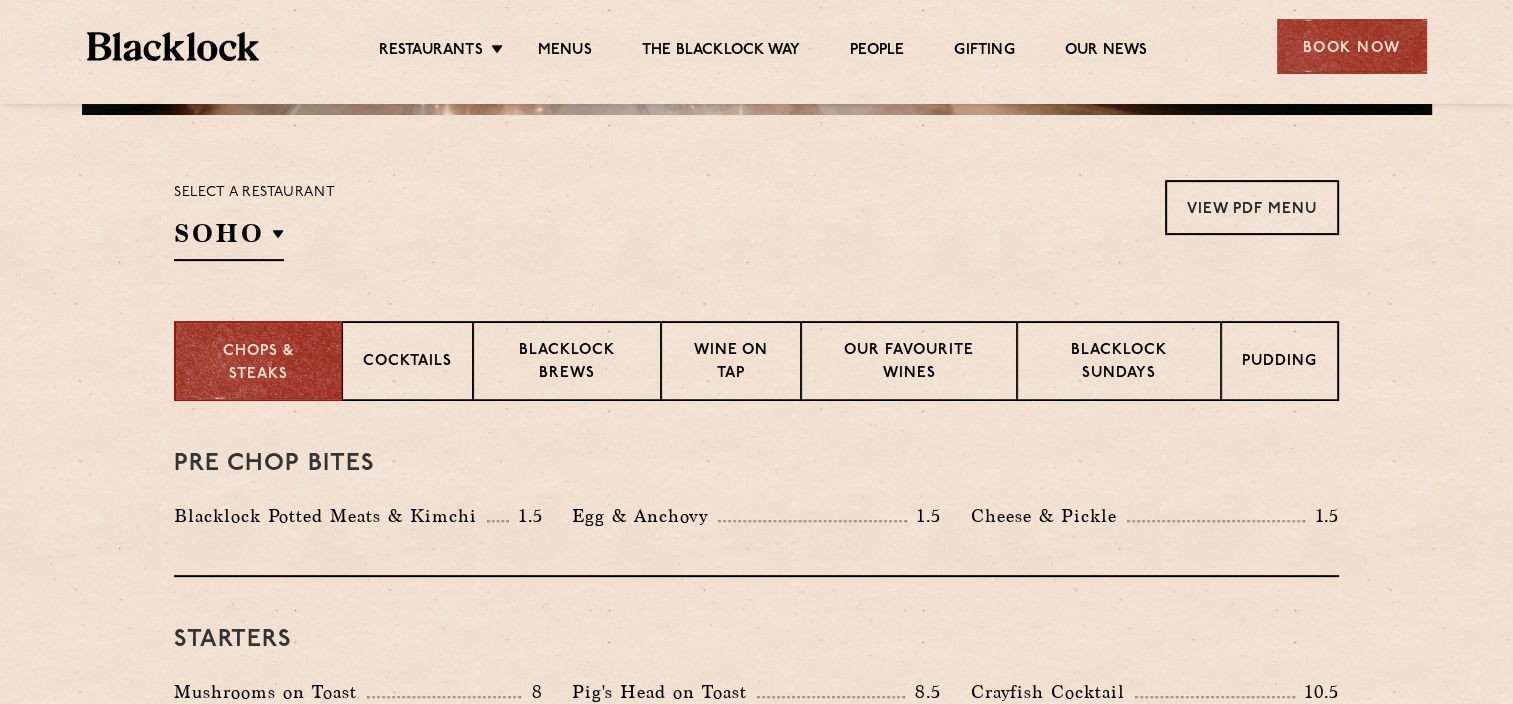 click on "Select a restaurant SOHO Soho Birmingham City Shoreditch Covent Garden Canary Wharf Manchester   View PDF Menu   View PDF Menu   View PDF Menu   View PDF Menu   View PDF Menu   View PDF Menu   View PDF Menu" at bounding box center (756, 220) 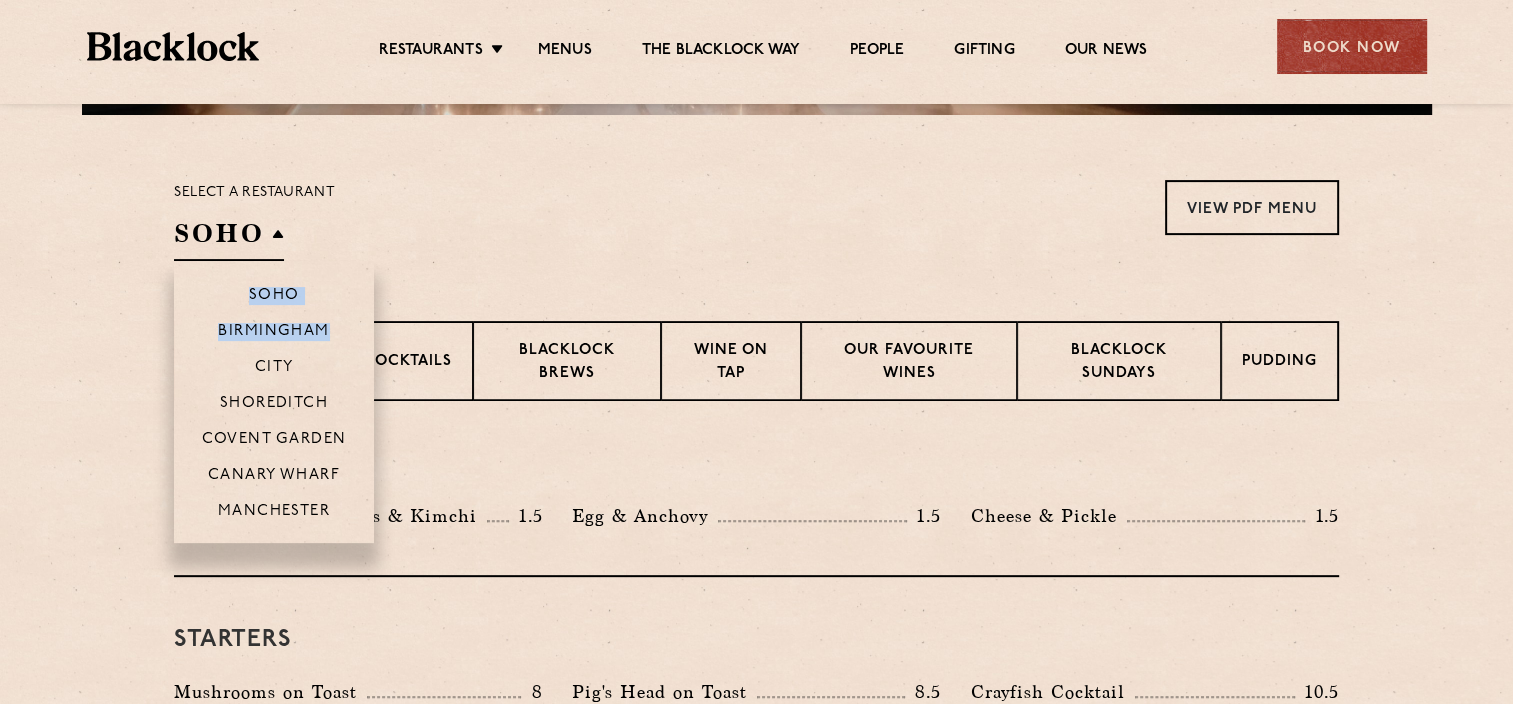 drag, startPoint x: 255, startPoint y: 242, endPoint x: 292, endPoint y: 349, distance: 113.216606 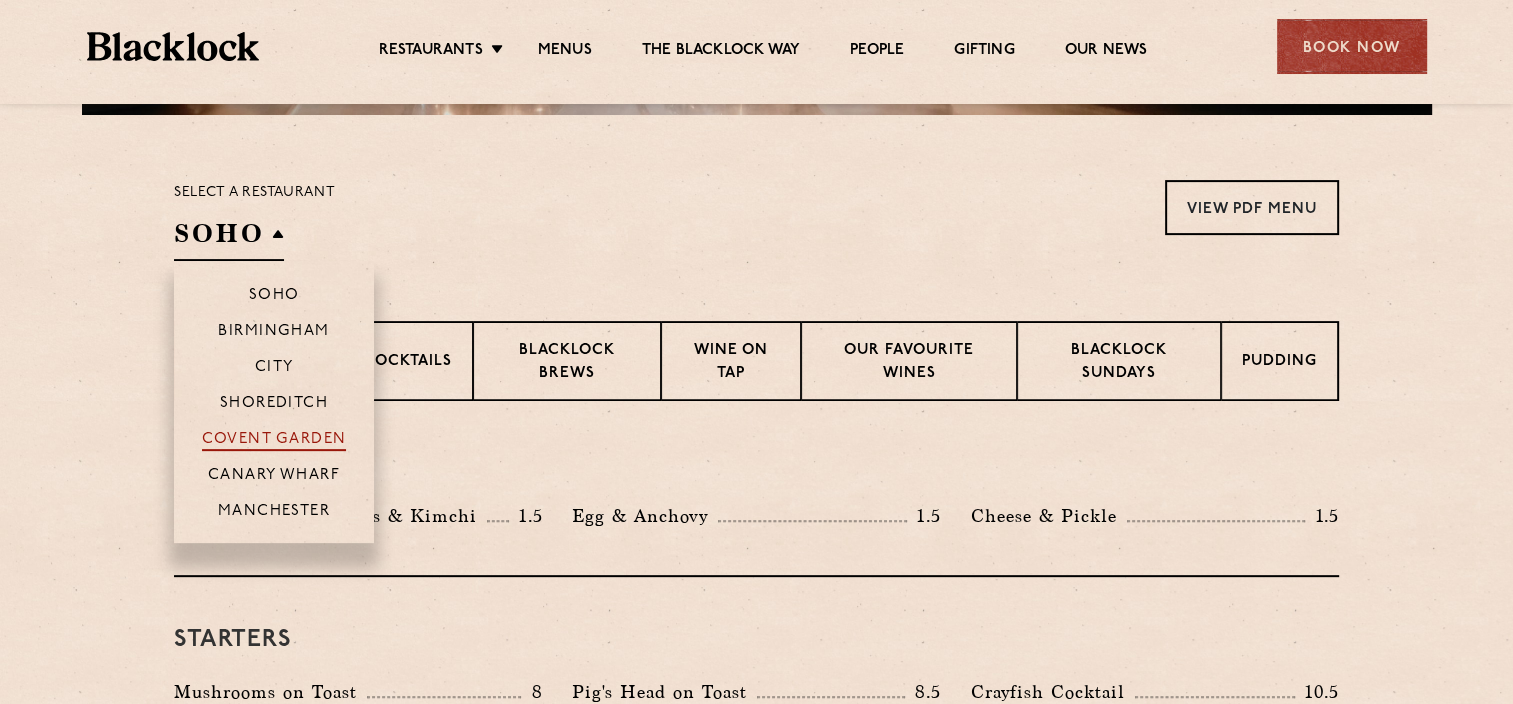 drag, startPoint x: 292, startPoint y: 349, endPoint x: 284, endPoint y: 436, distance: 87.36704 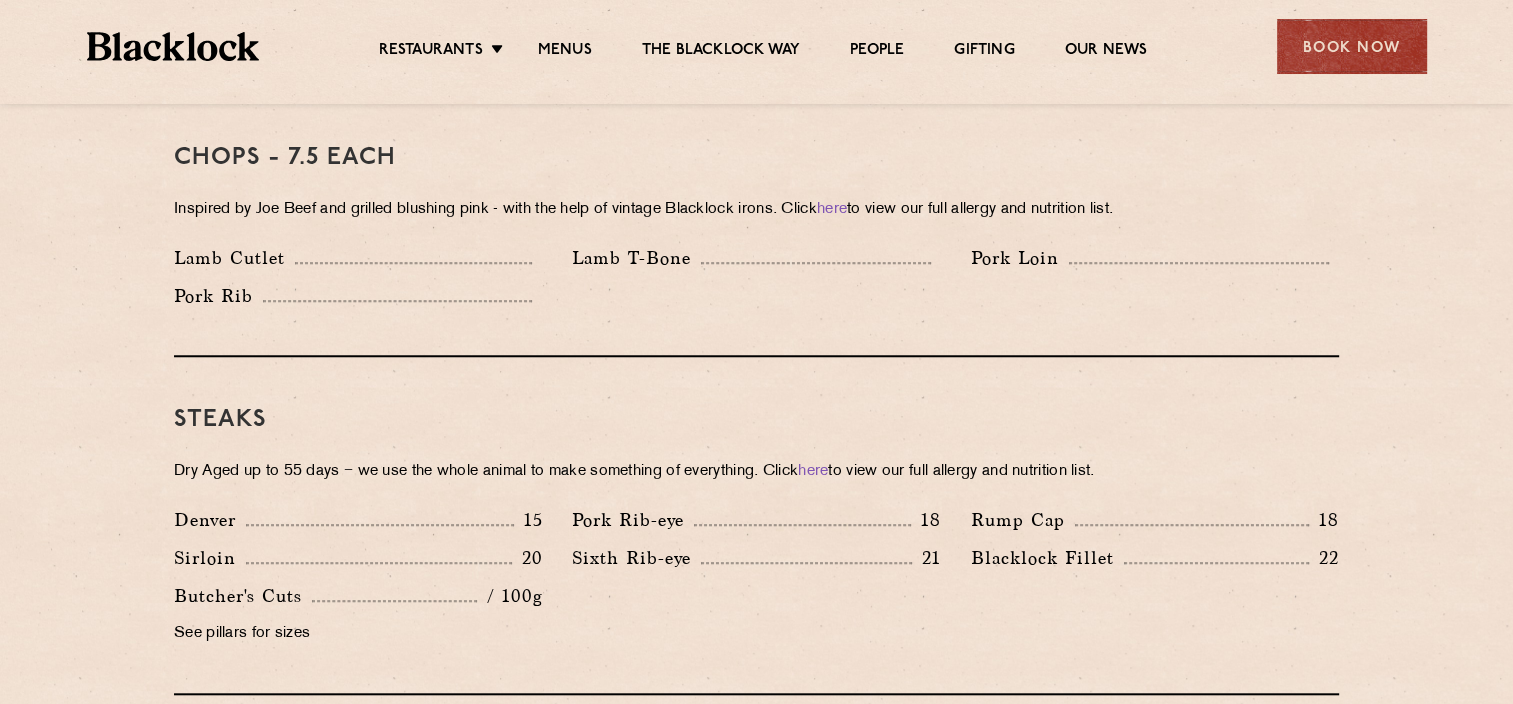 scroll, scrollTop: 1614, scrollLeft: 0, axis: vertical 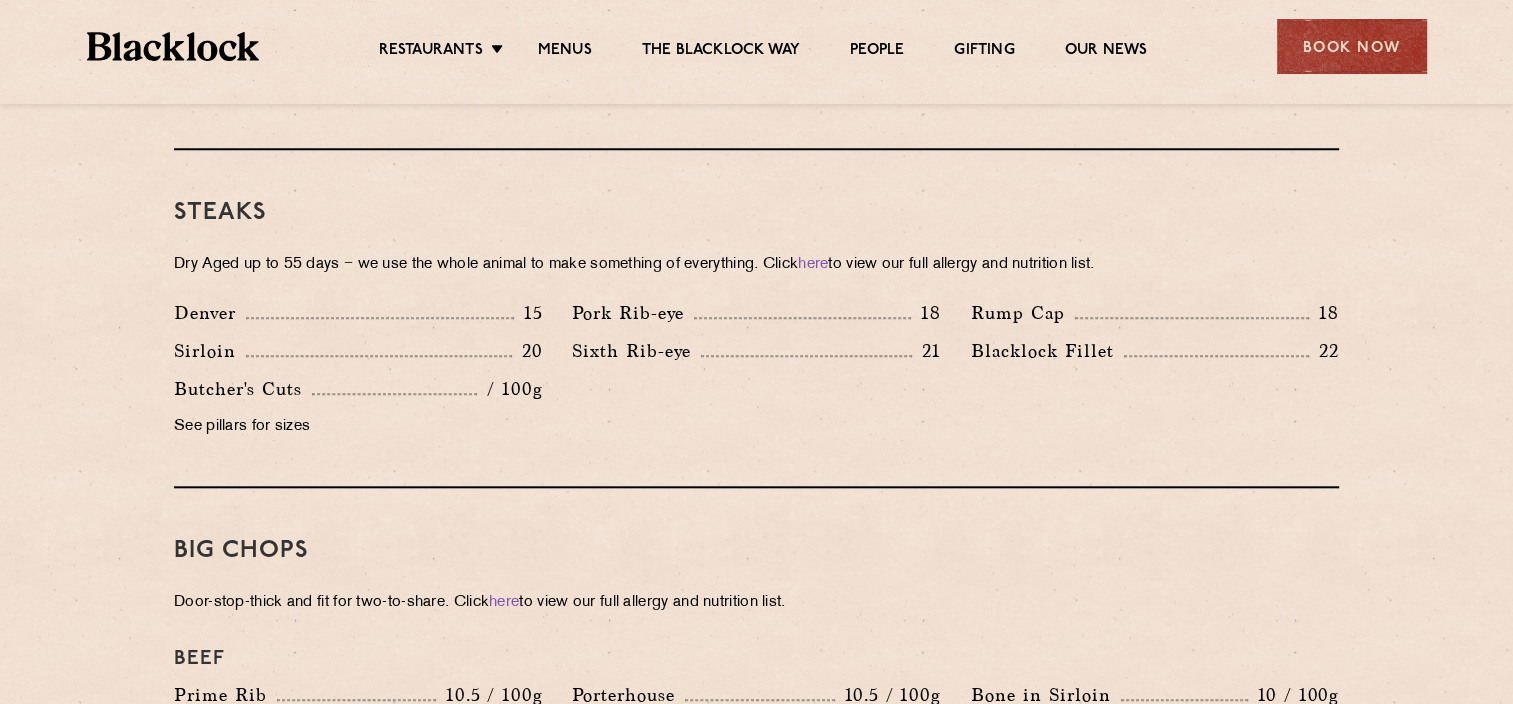 click on "See pillars for sizes" at bounding box center [358, 427] 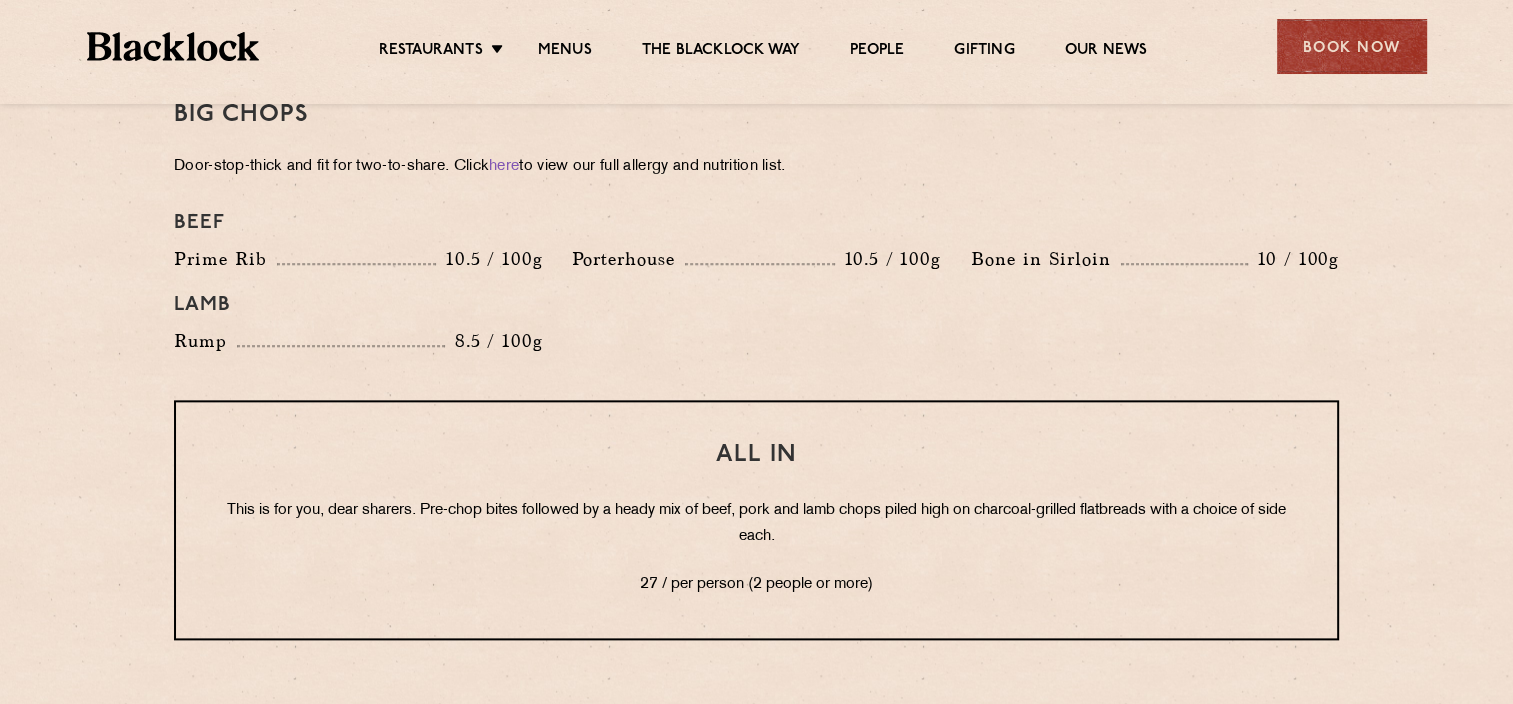 scroll, scrollTop: 2267, scrollLeft: 0, axis: vertical 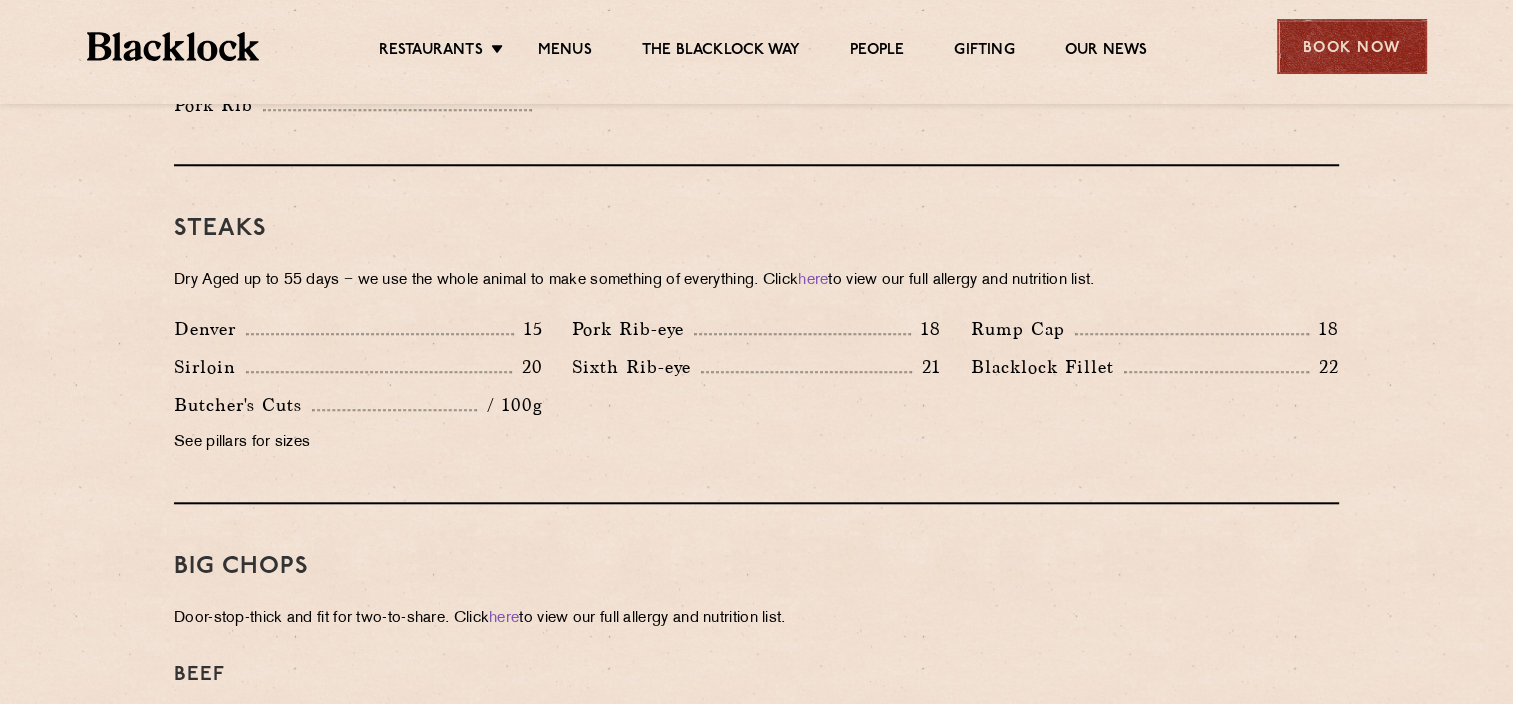 click on "Book Now" at bounding box center [1352, 46] 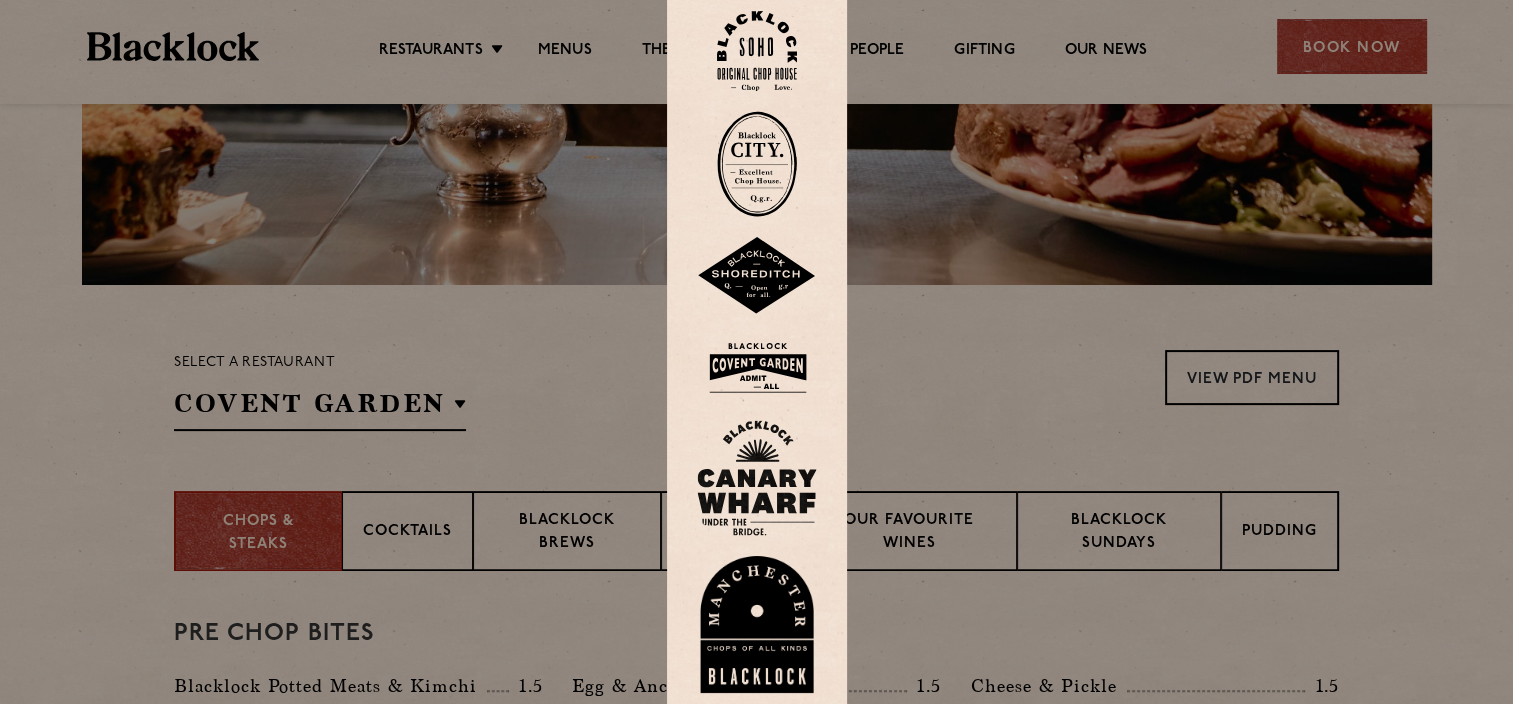 scroll, scrollTop: 0, scrollLeft: 0, axis: both 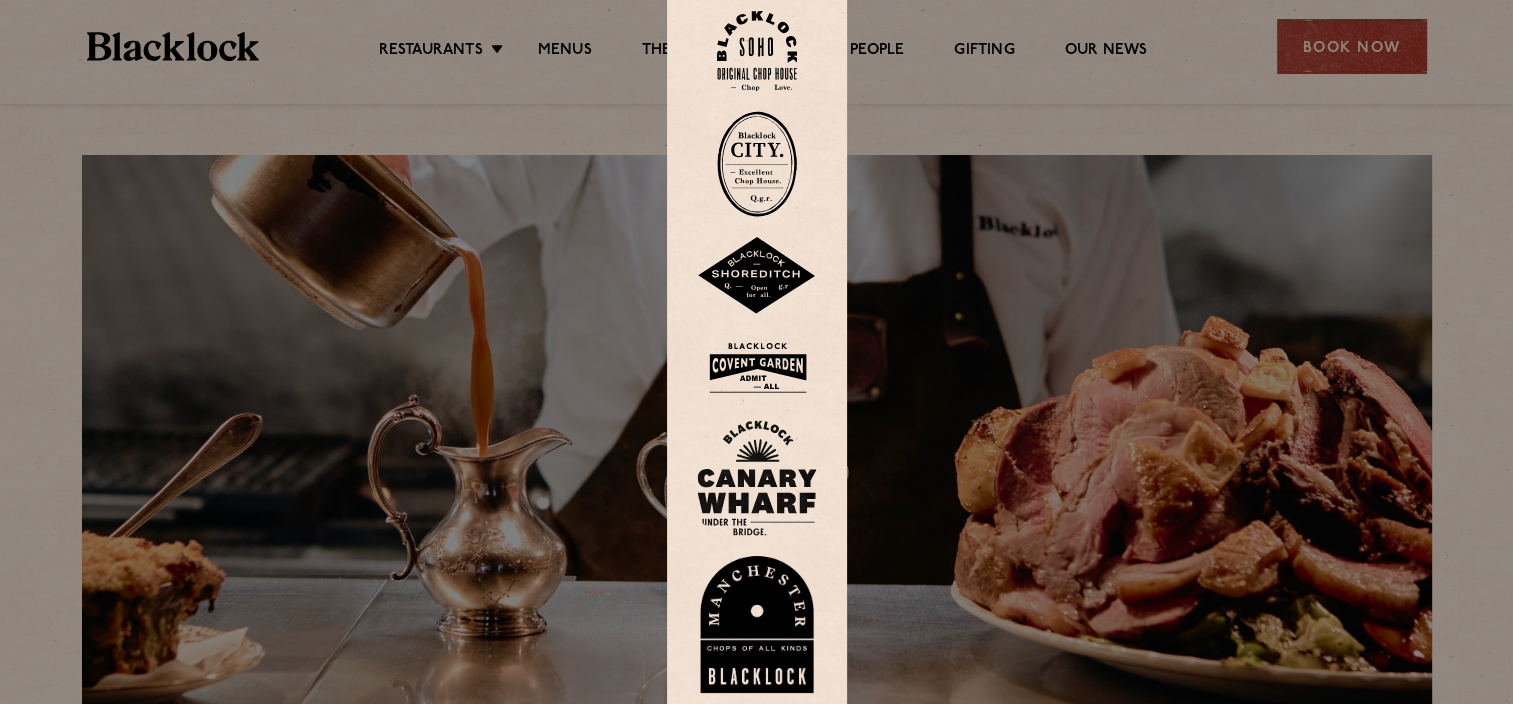 click at bounding box center (756, 352) 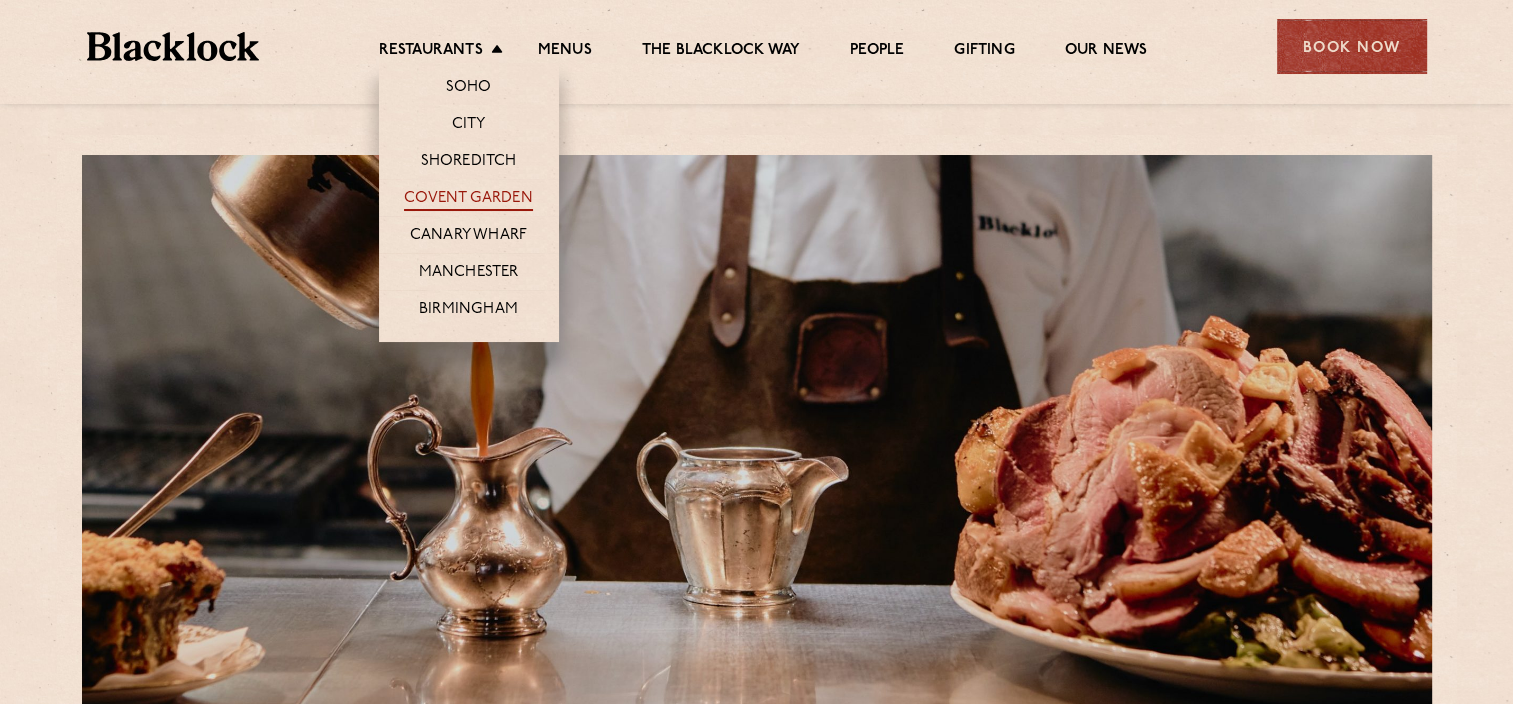 click on "Covent Garden" at bounding box center (468, 200) 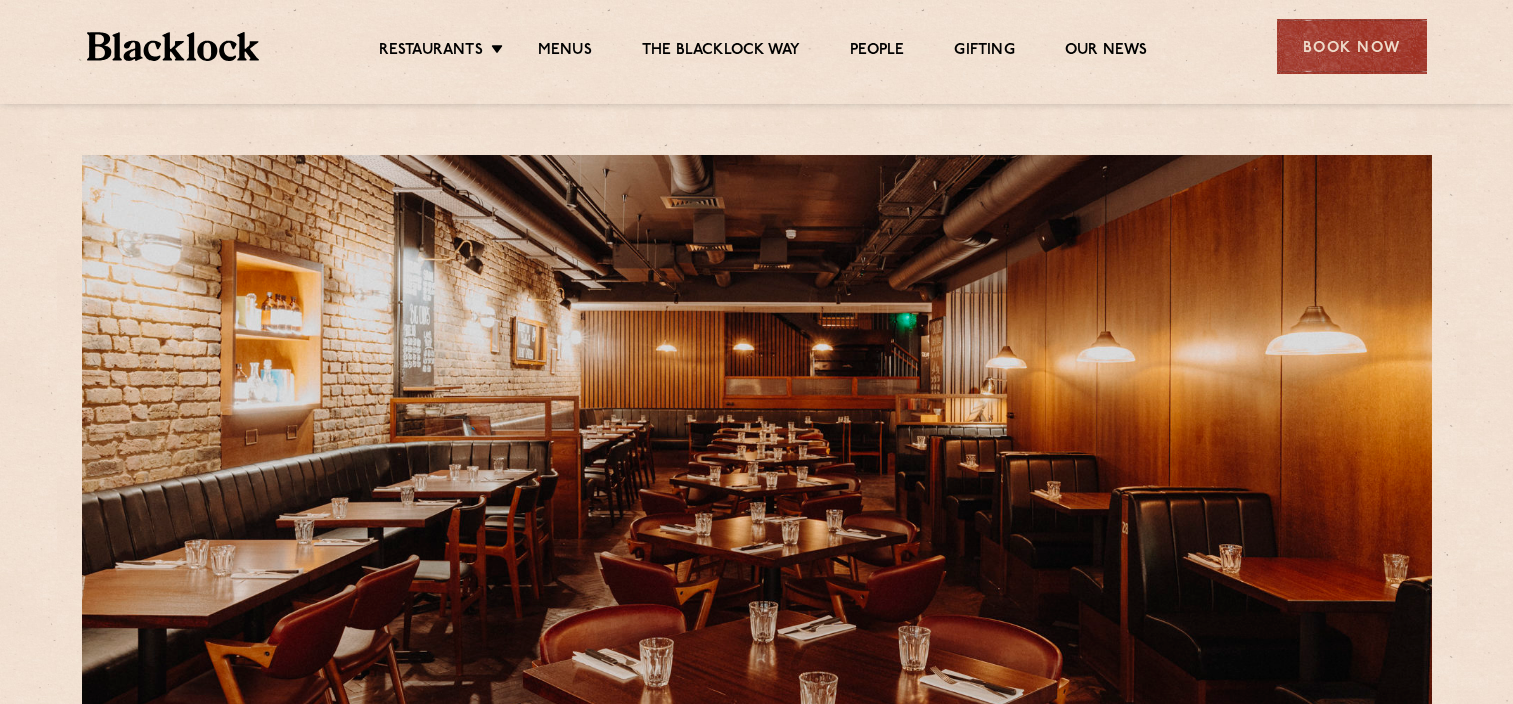 scroll, scrollTop: 0, scrollLeft: 0, axis: both 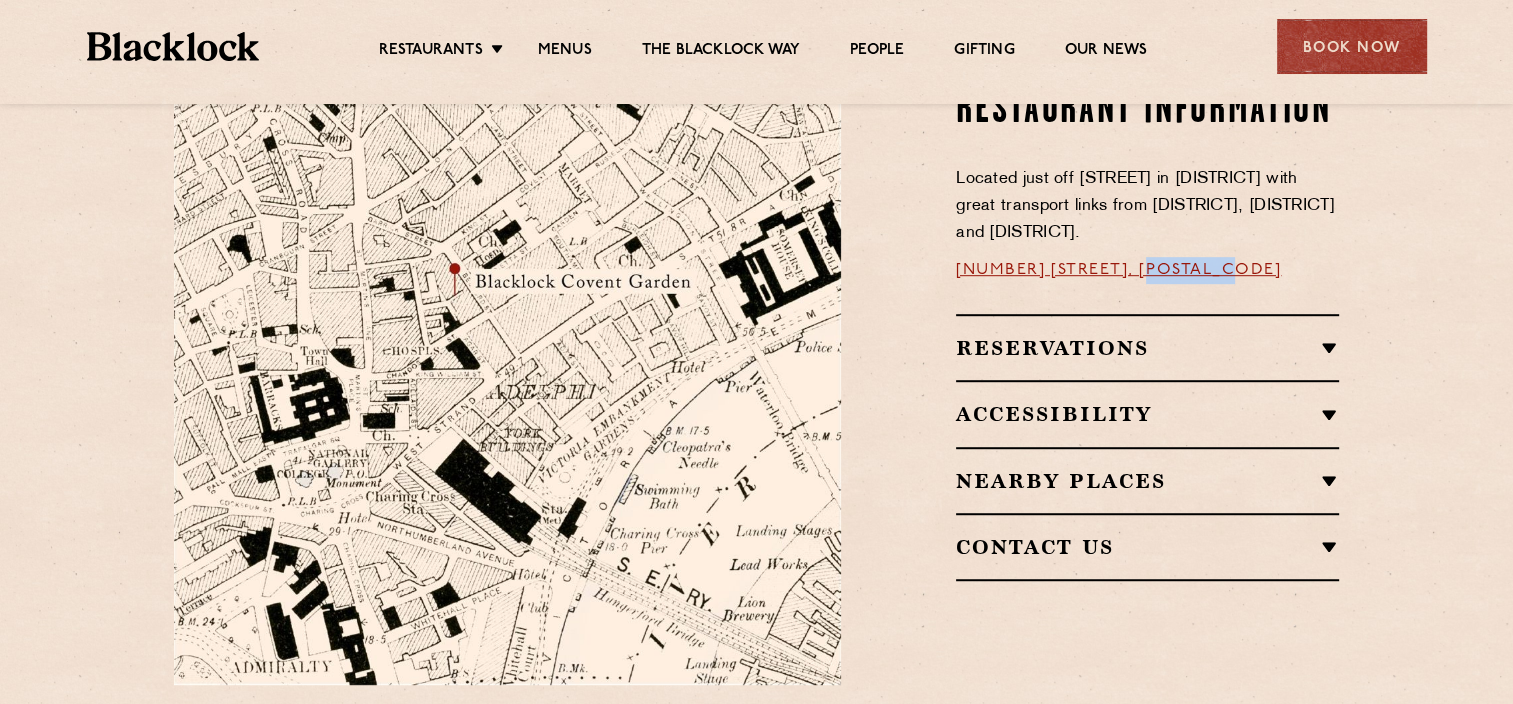 drag, startPoint x: 1228, startPoint y: 264, endPoint x: 1146, endPoint y: 269, distance: 82.1523 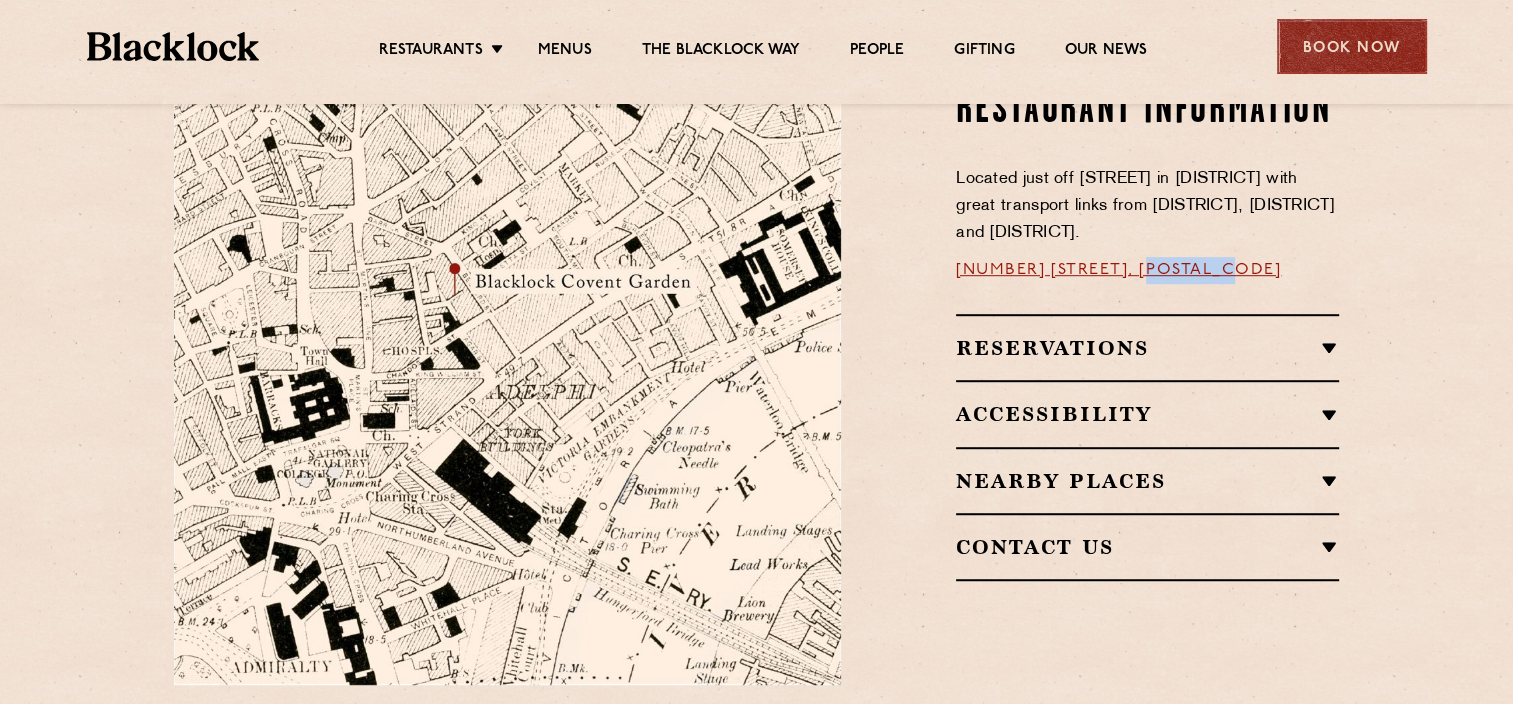 click on "Book Now" at bounding box center [1352, 46] 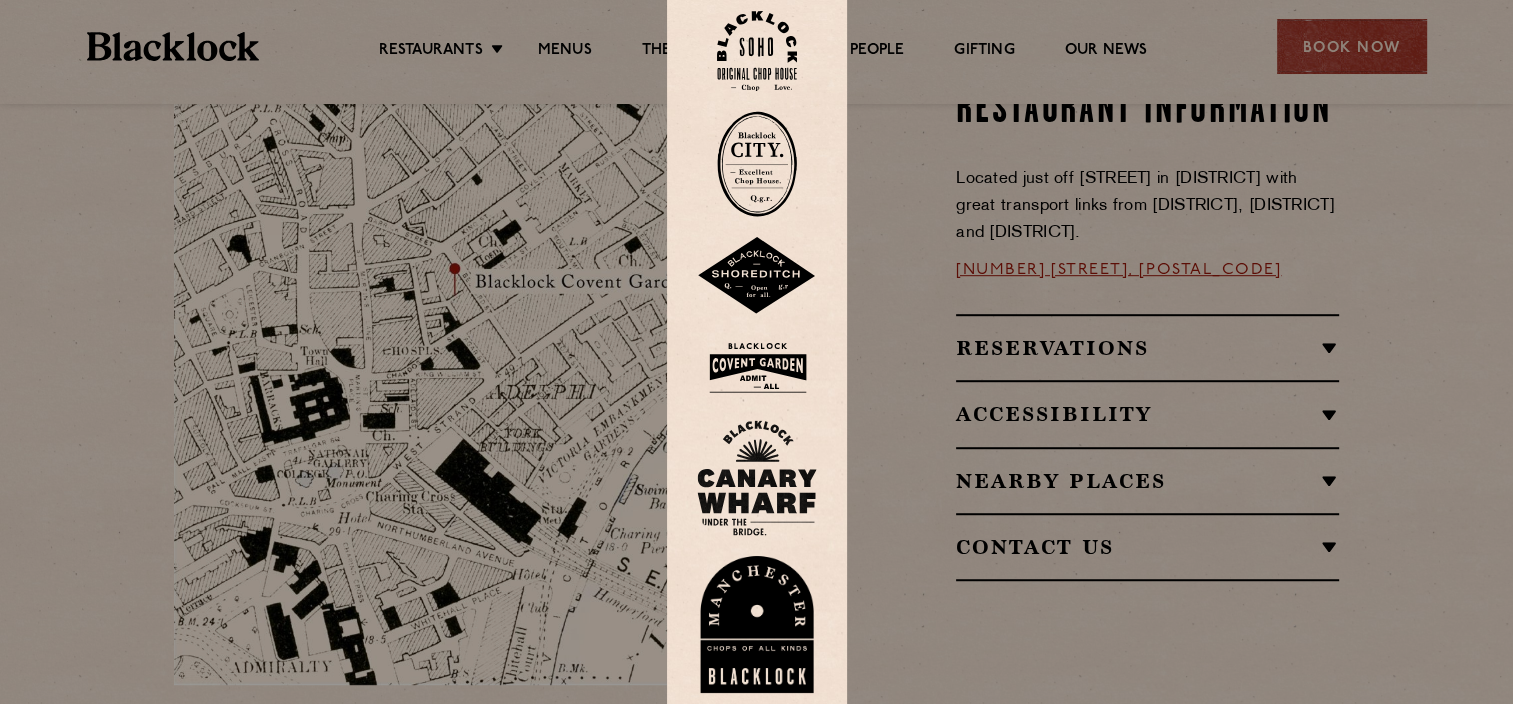 click at bounding box center (756, 352) 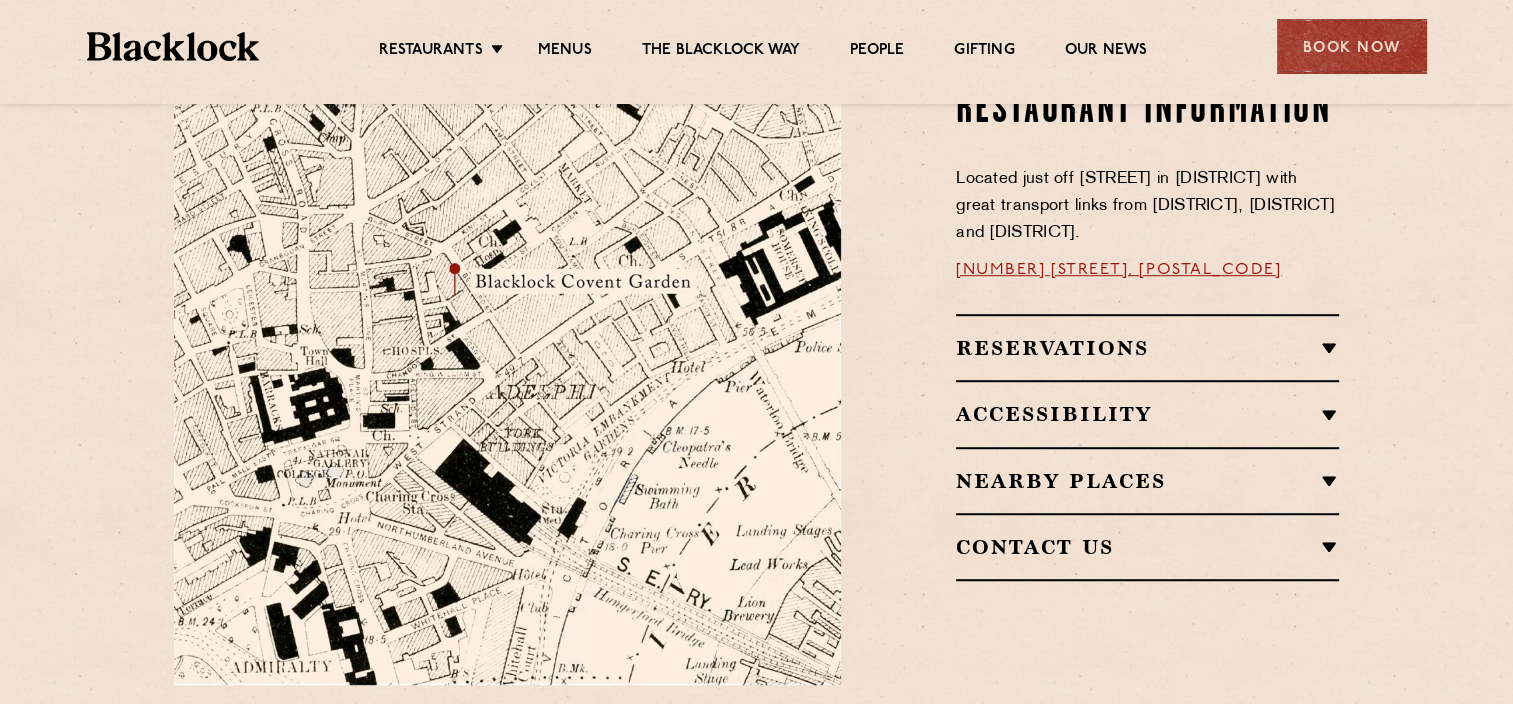 click on "Book Now" at bounding box center (1352, 46) 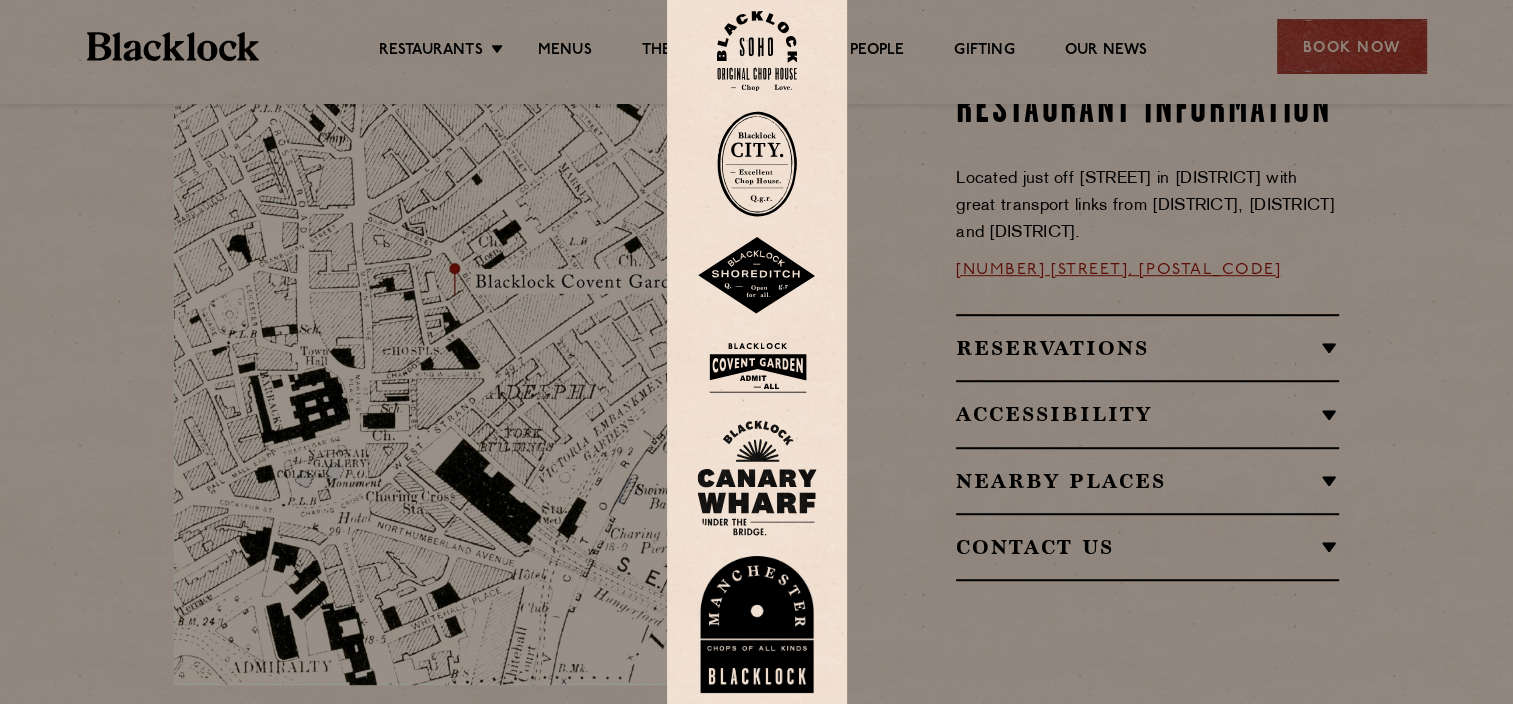 click at bounding box center [757, 367] 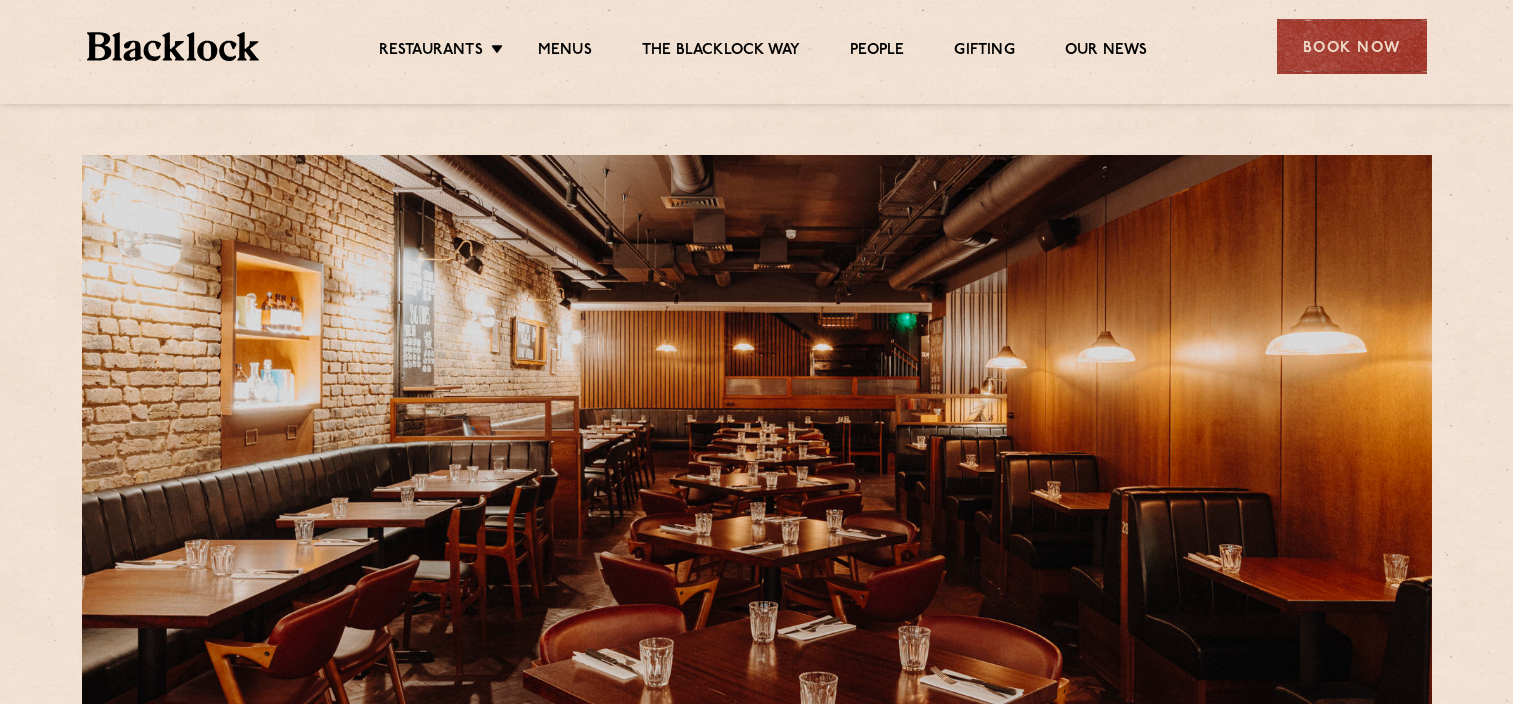 scroll, scrollTop: 0, scrollLeft: 0, axis: both 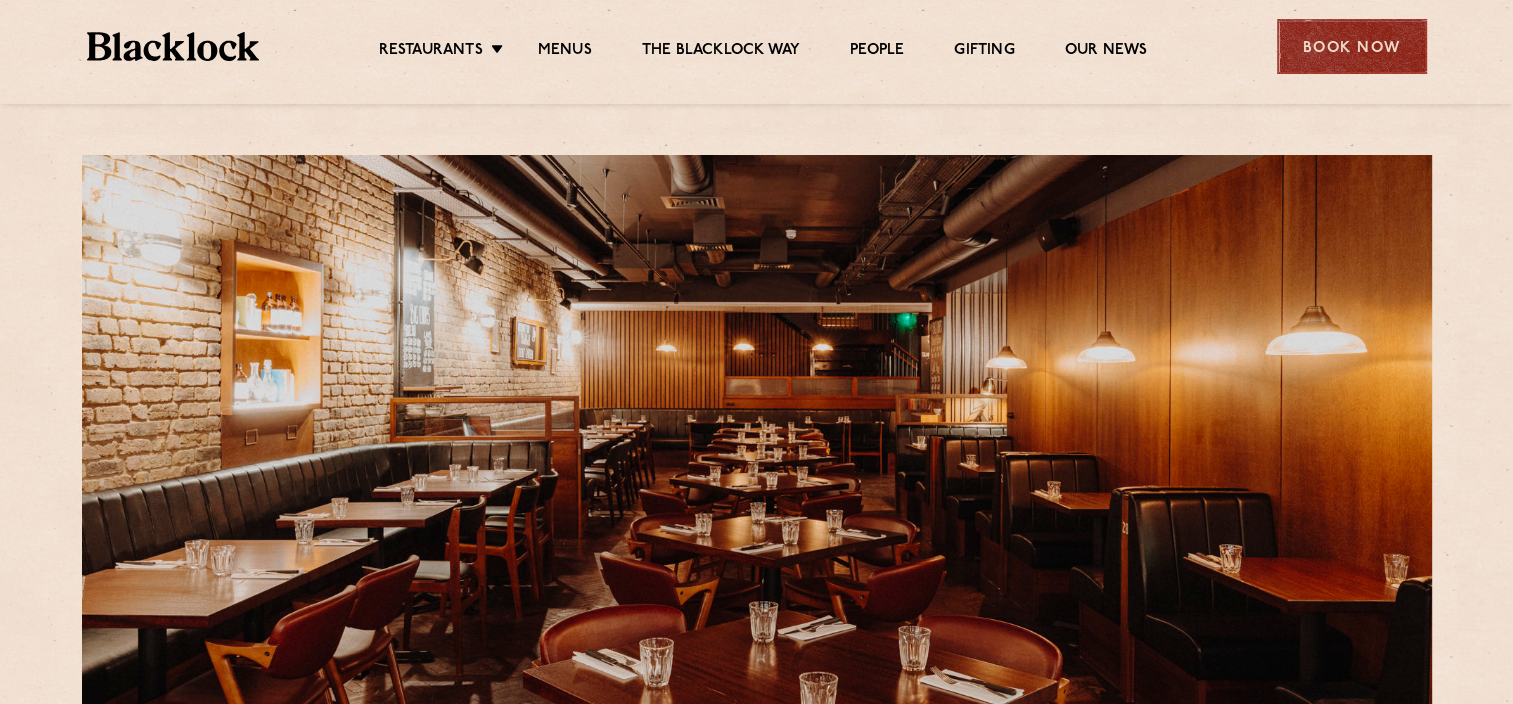 click on "Book Now" at bounding box center (1352, 46) 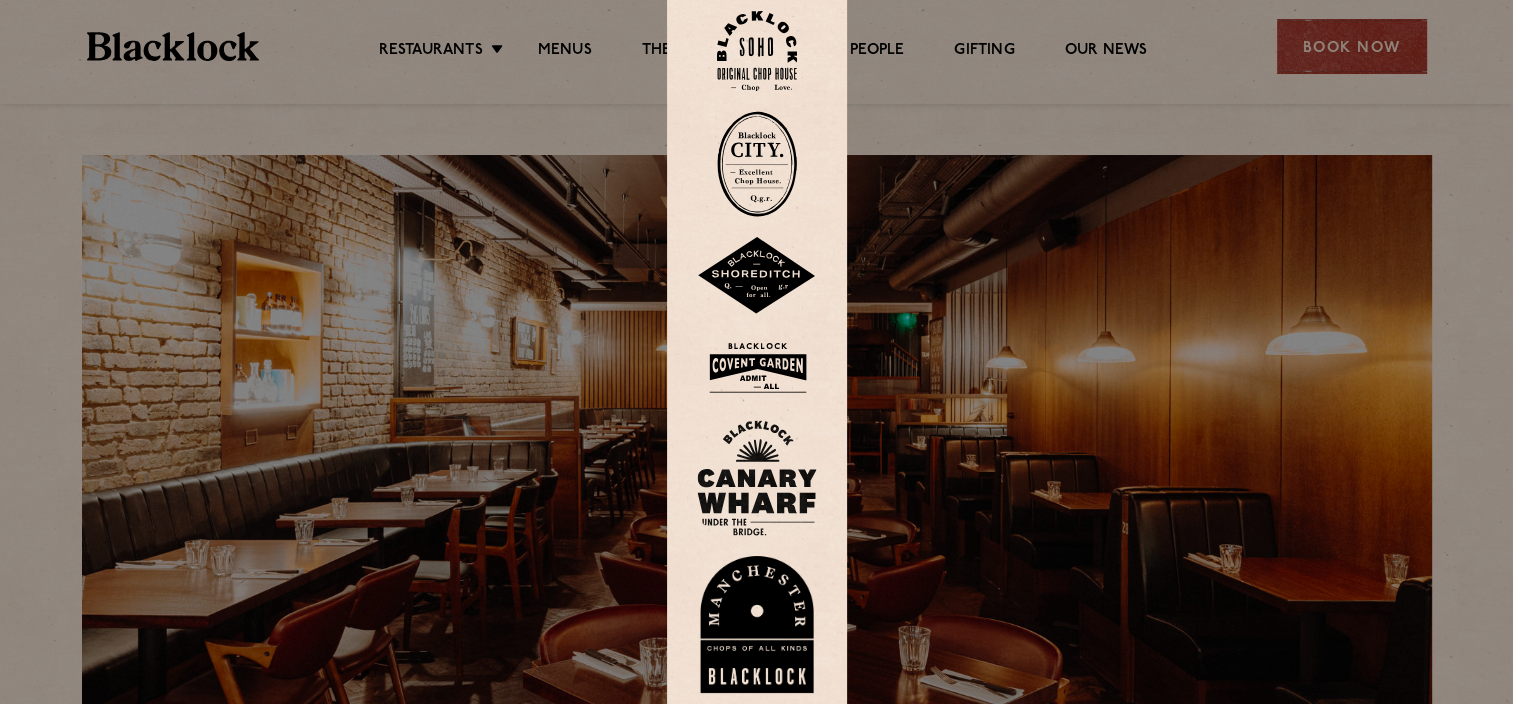 click at bounding box center (757, 164) 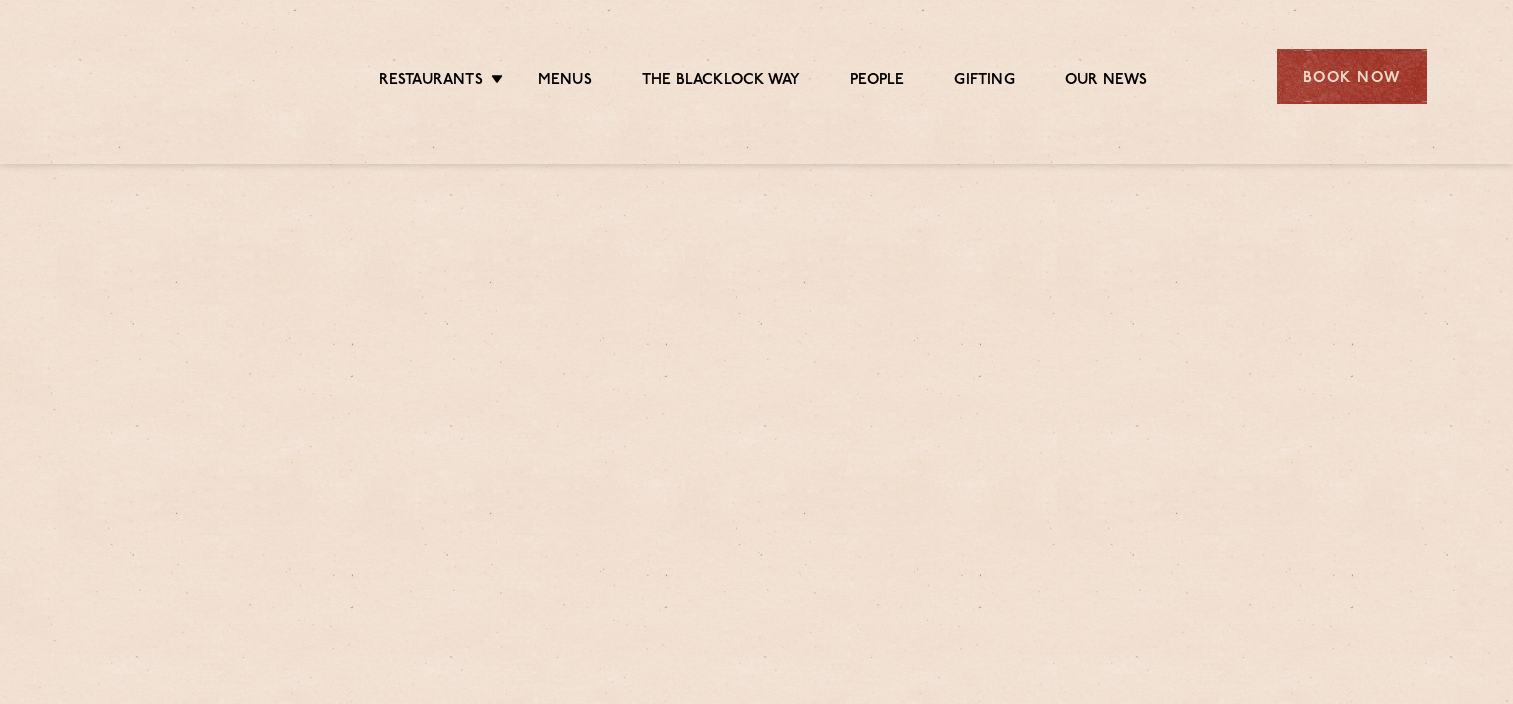 scroll, scrollTop: 0, scrollLeft: 0, axis: both 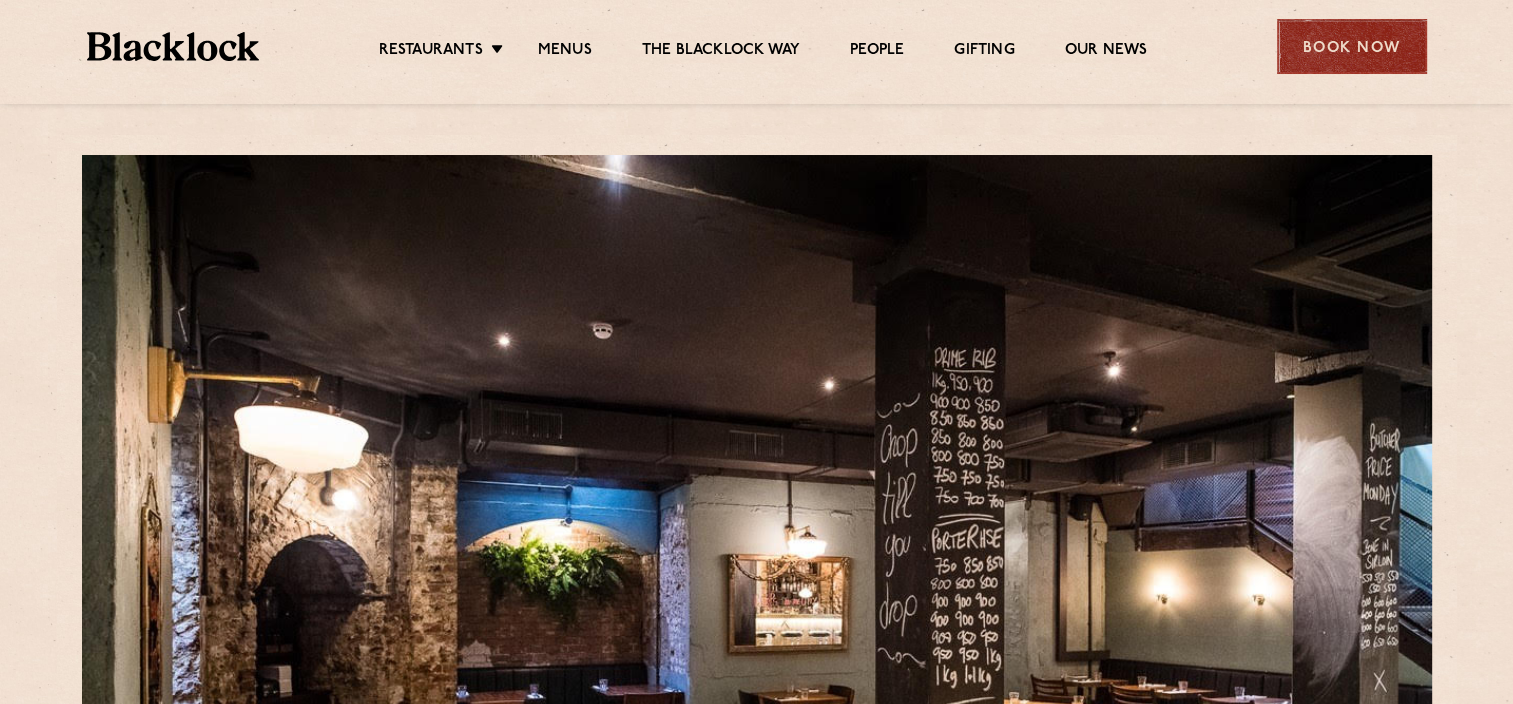 click on "Book Now" at bounding box center [1352, 46] 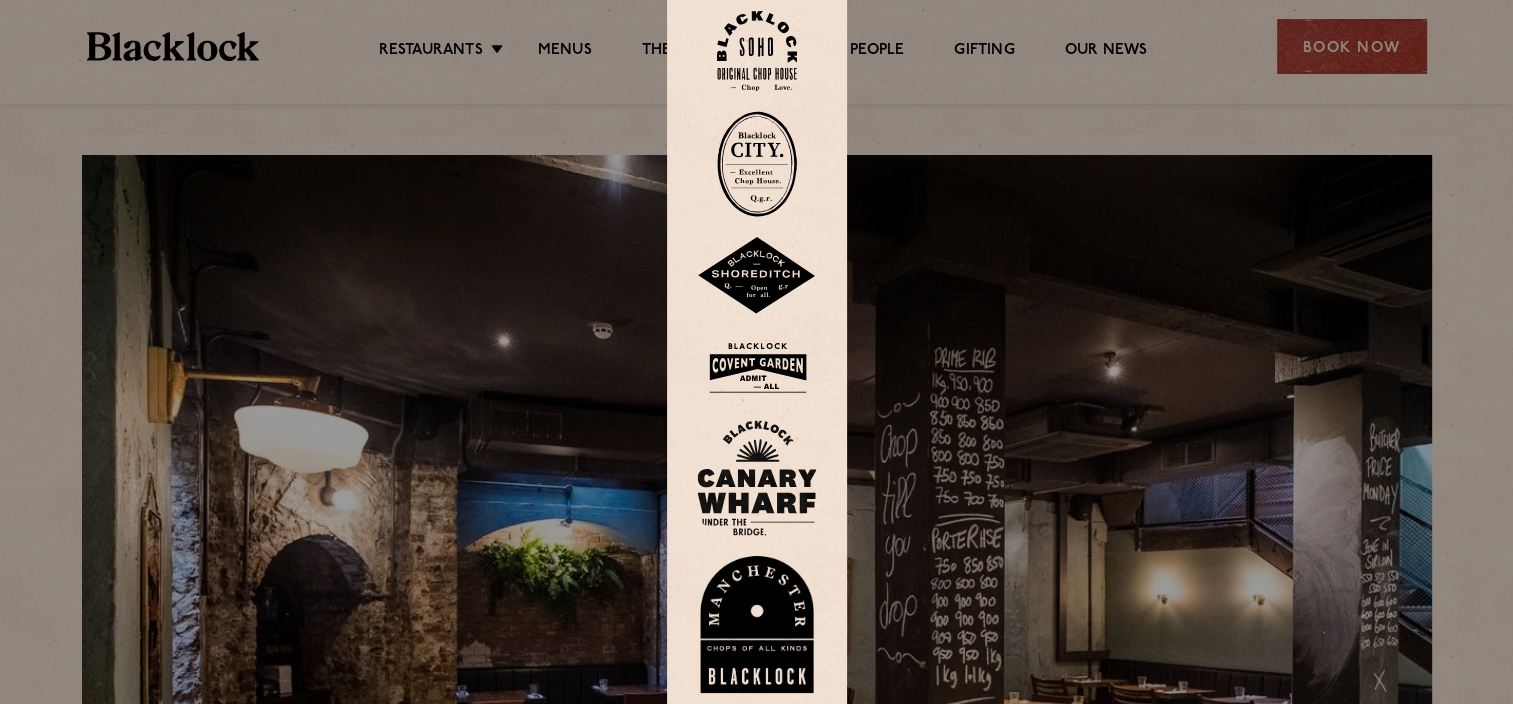 click at bounding box center [757, 164] 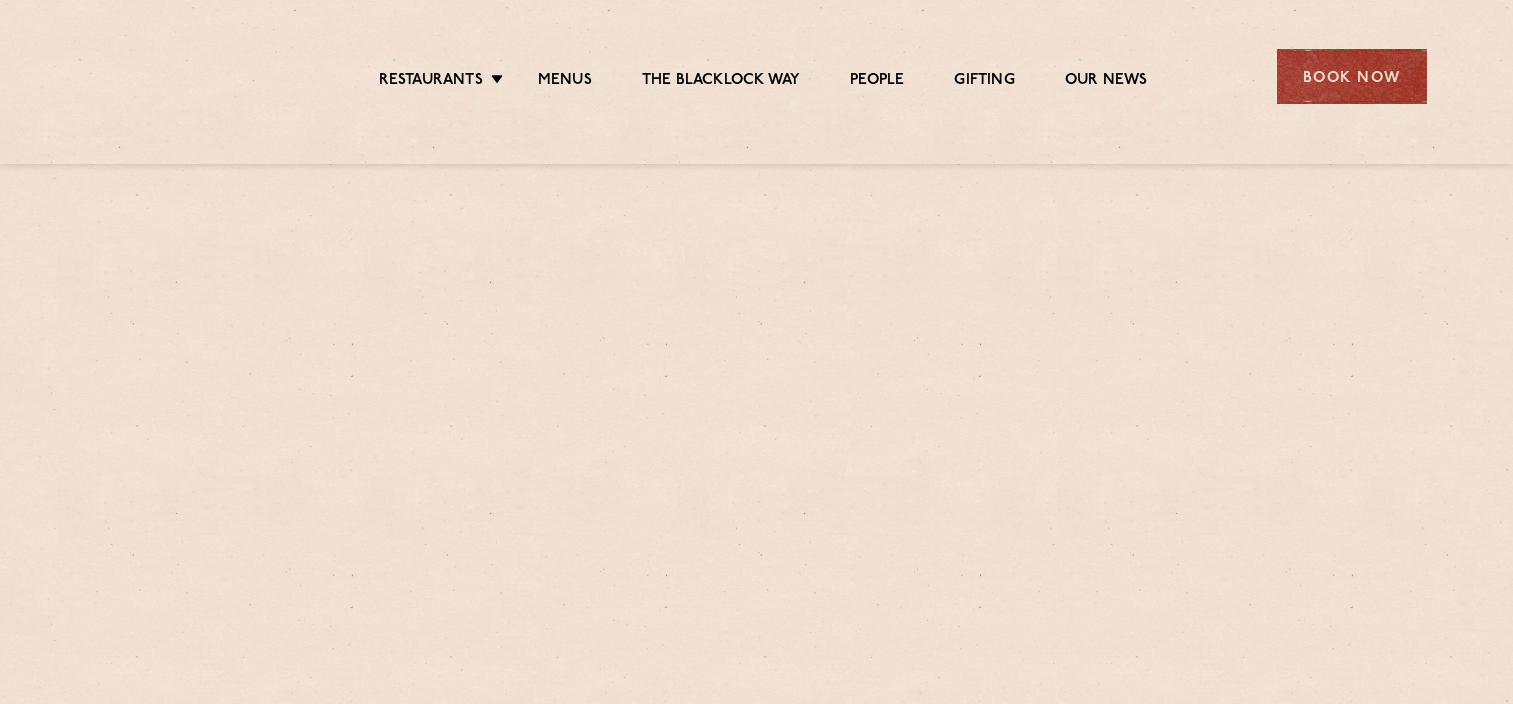scroll, scrollTop: 0, scrollLeft: 0, axis: both 